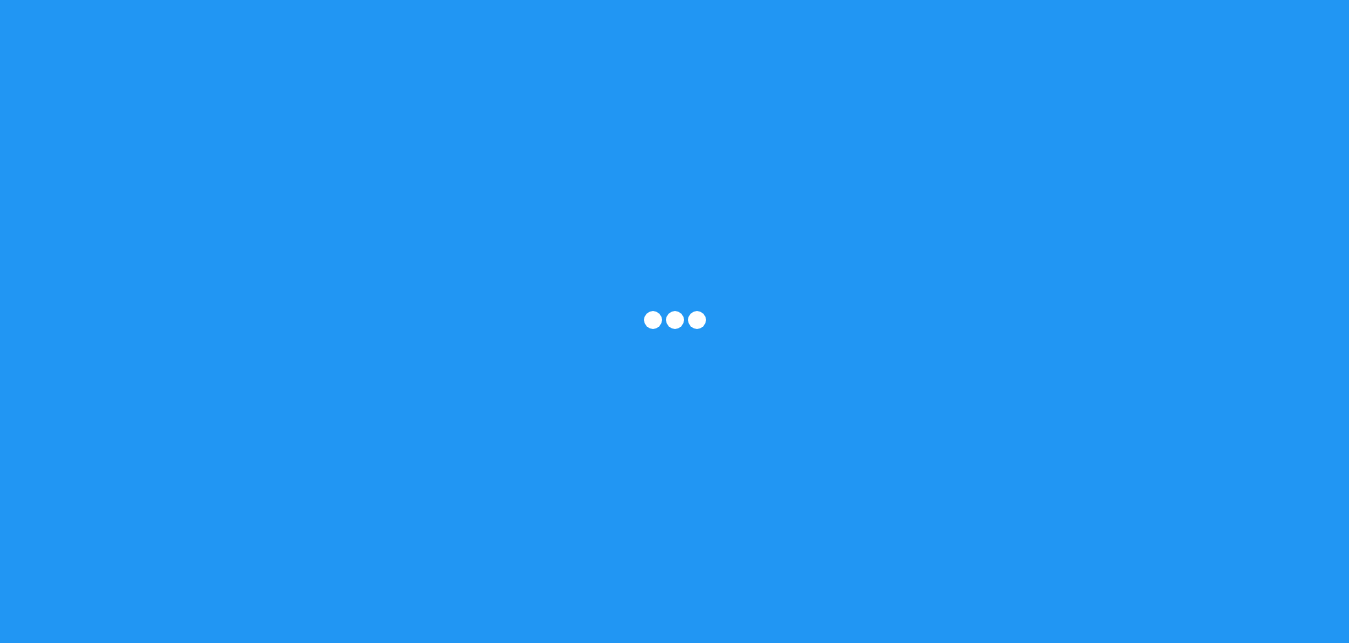 scroll, scrollTop: 0, scrollLeft: 0, axis: both 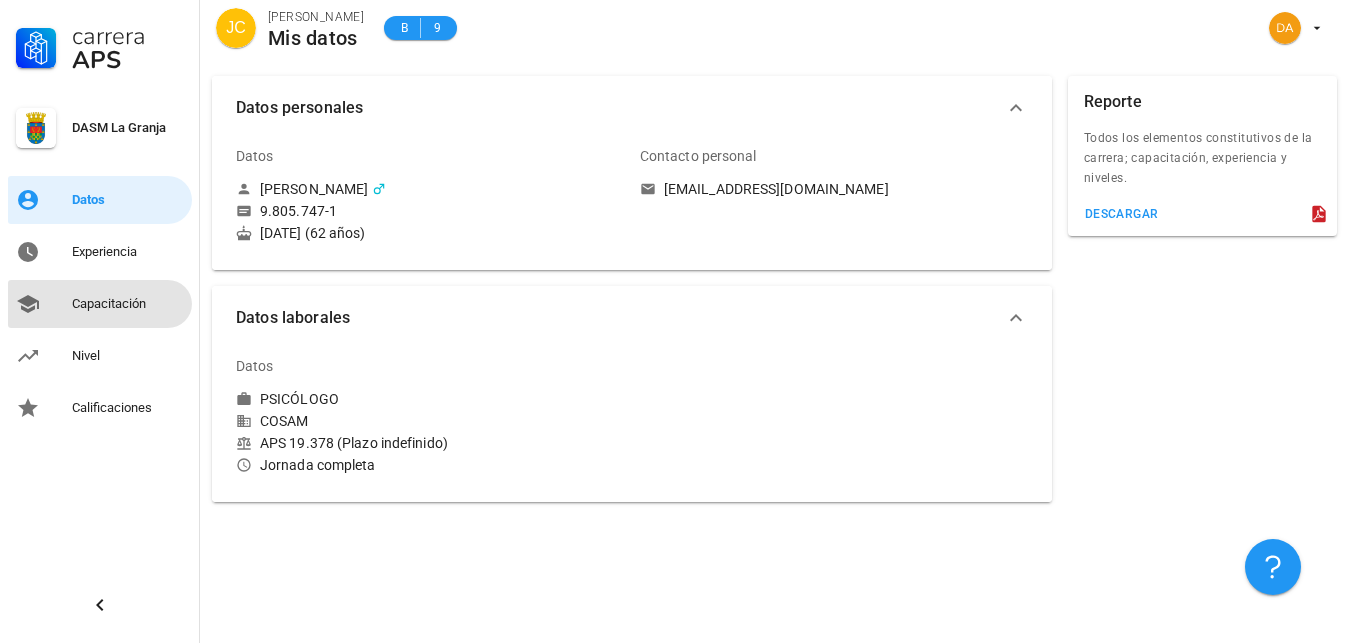 click on "Capacitación" at bounding box center [128, 304] 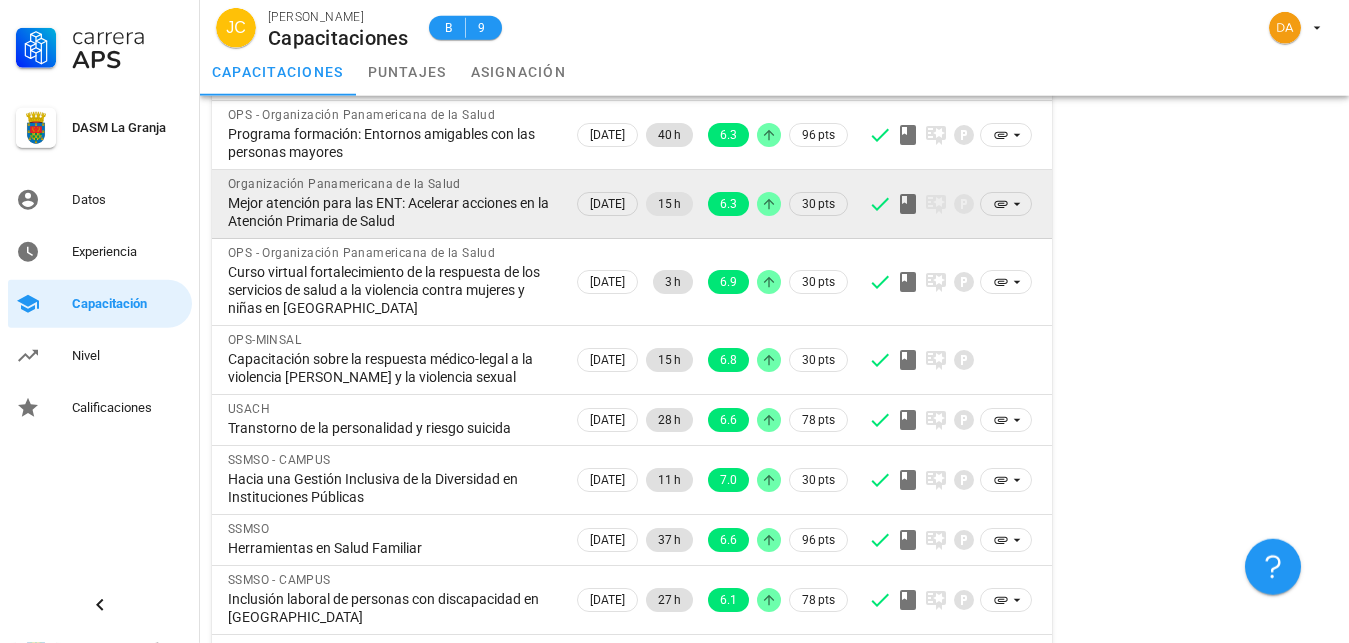 scroll, scrollTop: 204, scrollLeft: 0, axis: vertical 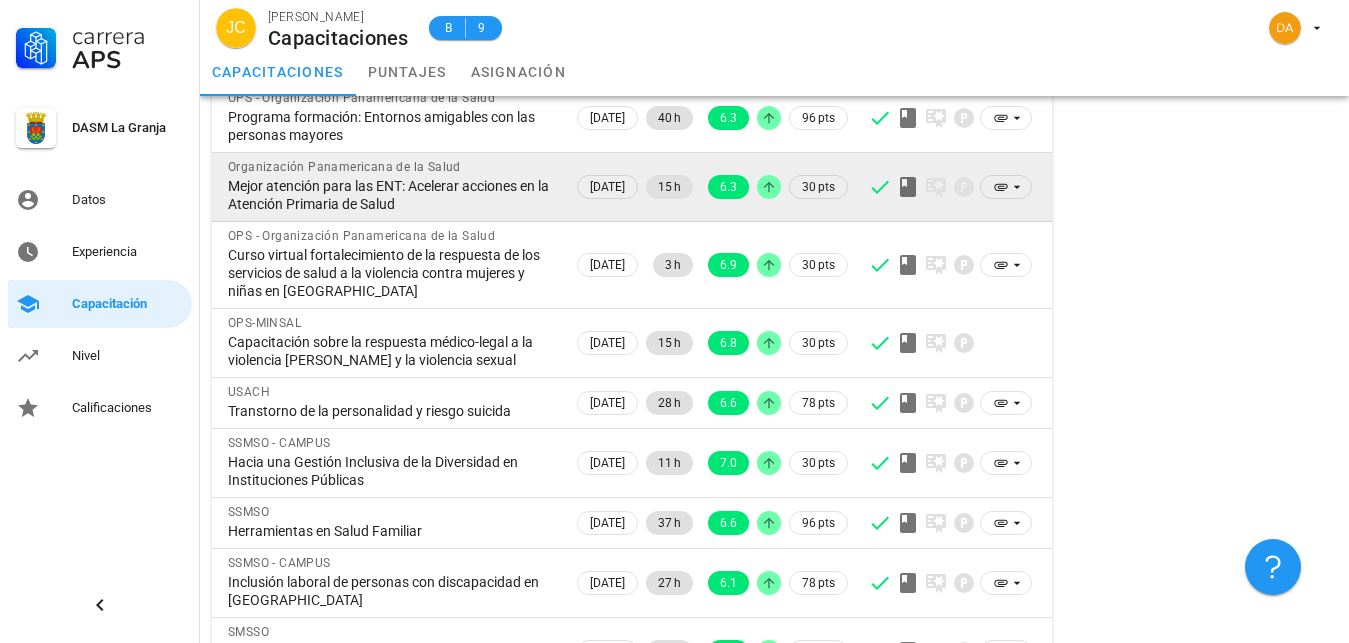 click on "Mejor atención para las ENT: Acelerar acciones en la Atención Primaria de Salud" at bounding box center [392, 195] 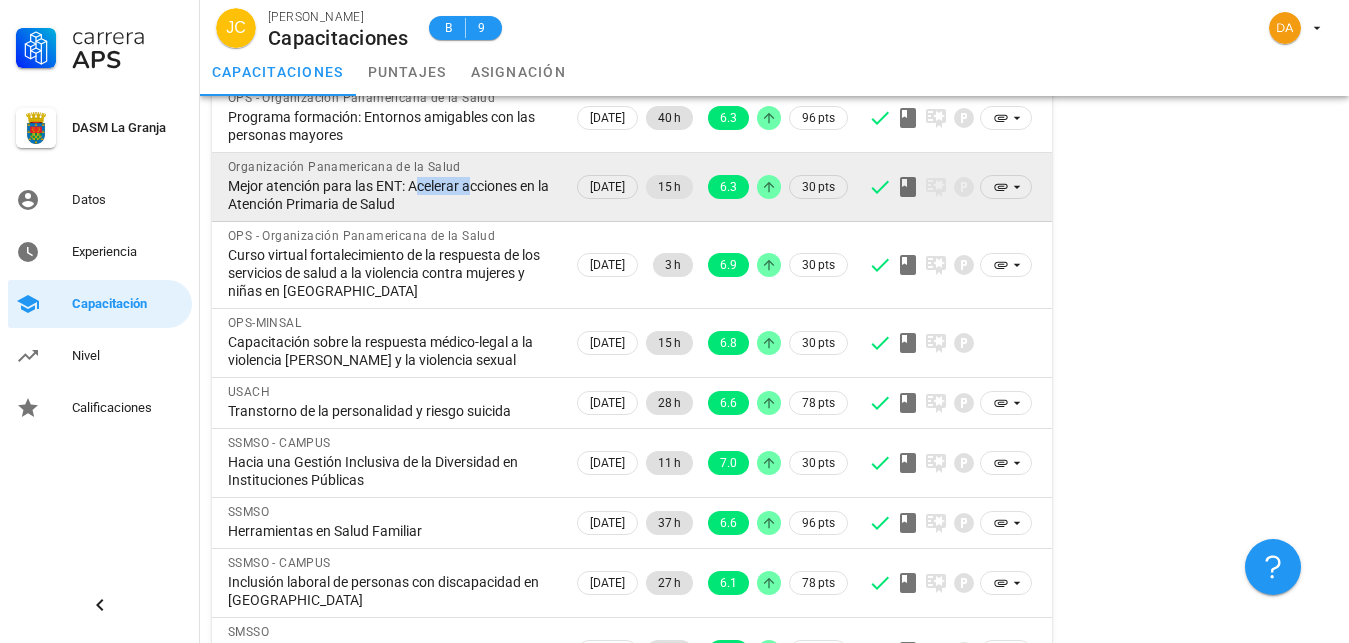 click on "Mejor atención para las ENT: Acelerar acciones en la Atención Primaria de Salud" at bounding box center [392, 195] 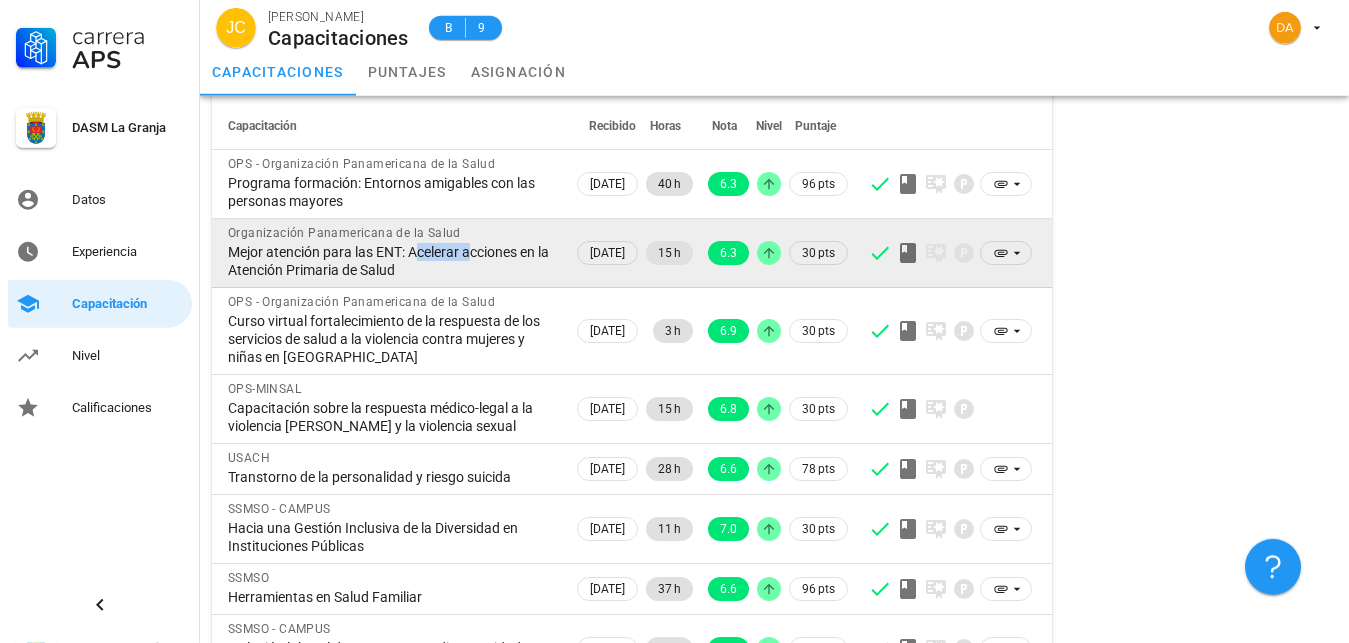 scroll, scrollTop: 102, scrollLeft: 0, axis: vertical 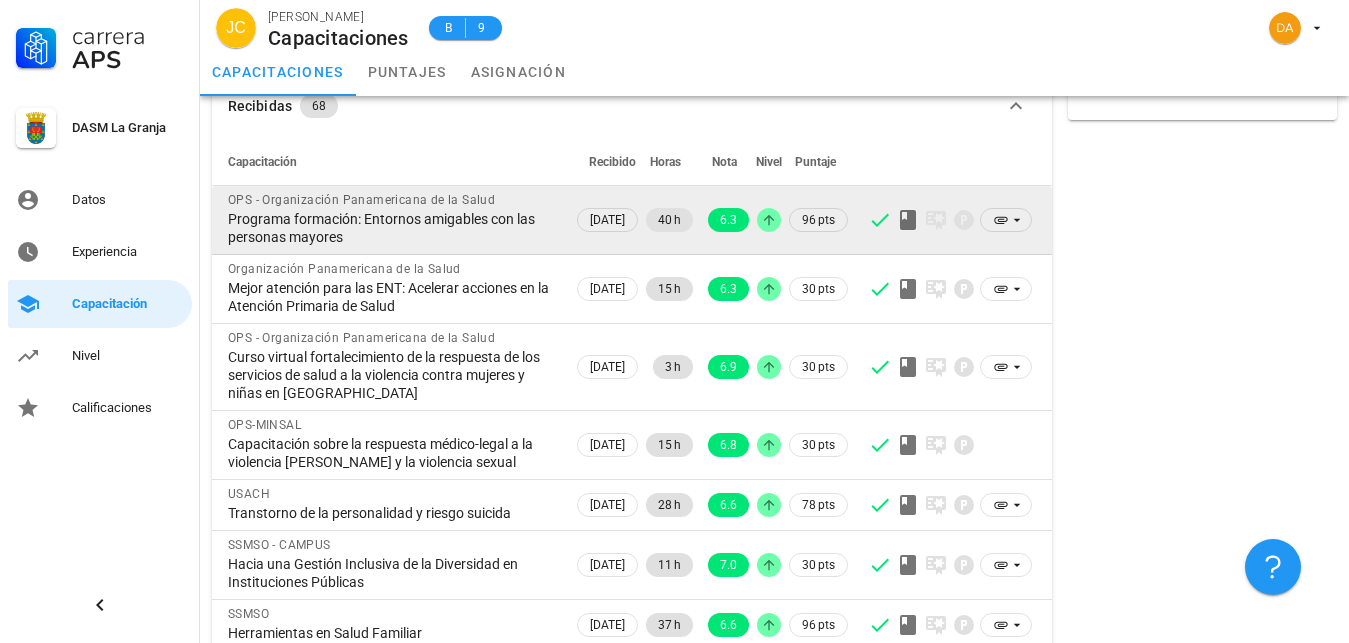 click on "Programa formación: Entornos amigables con las personas mayores" at bounding box center [392, 228] 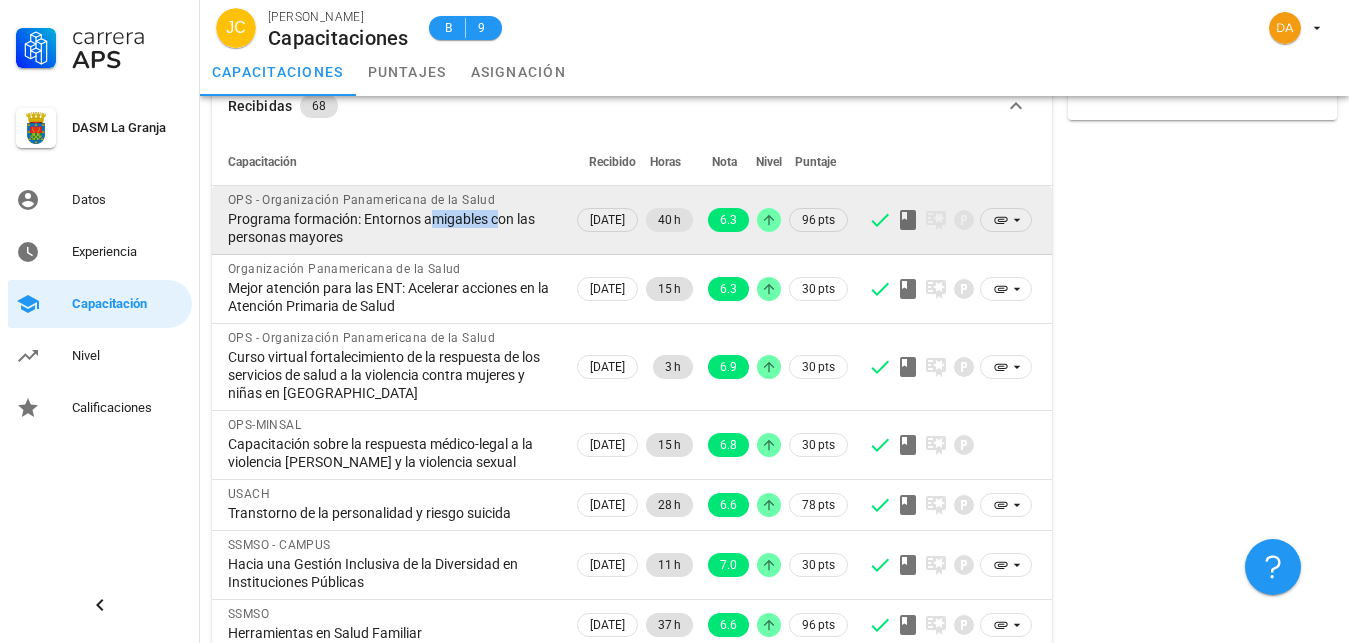 click on "Programa formación: Entornos amigables con las personas mayores" at bounding box center [392, 228] 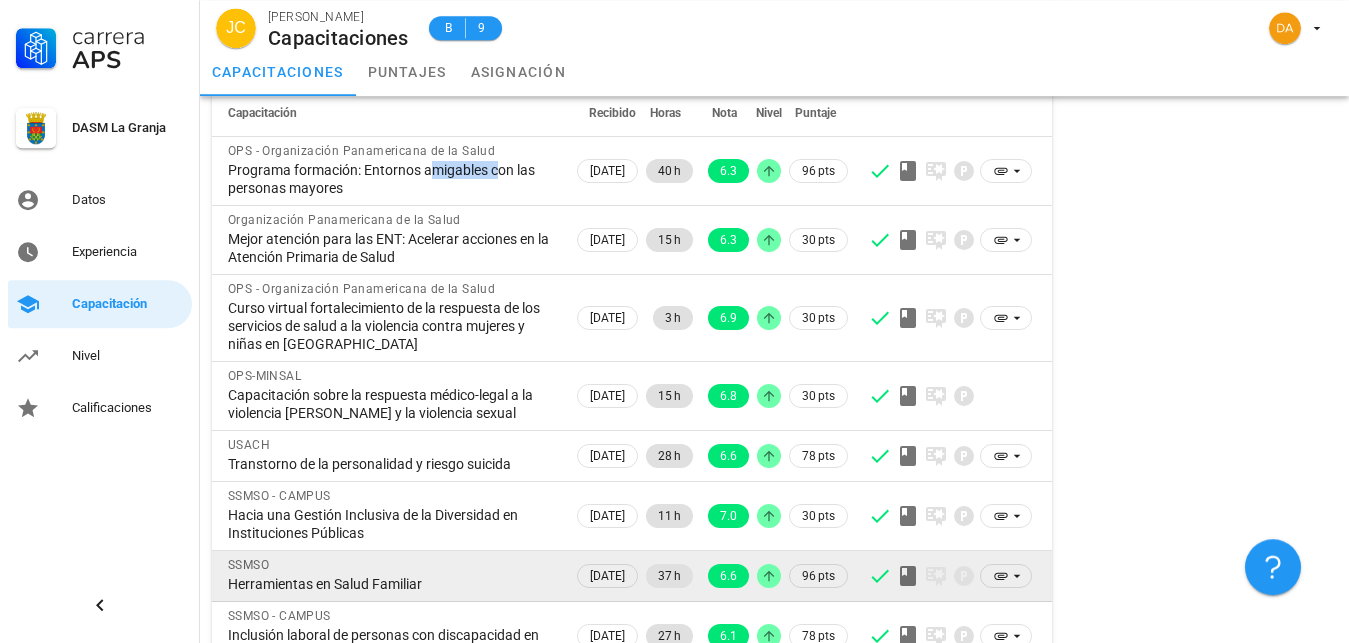 scroll, scrollTop: 387, scrollLeft: 0, axis: vertical 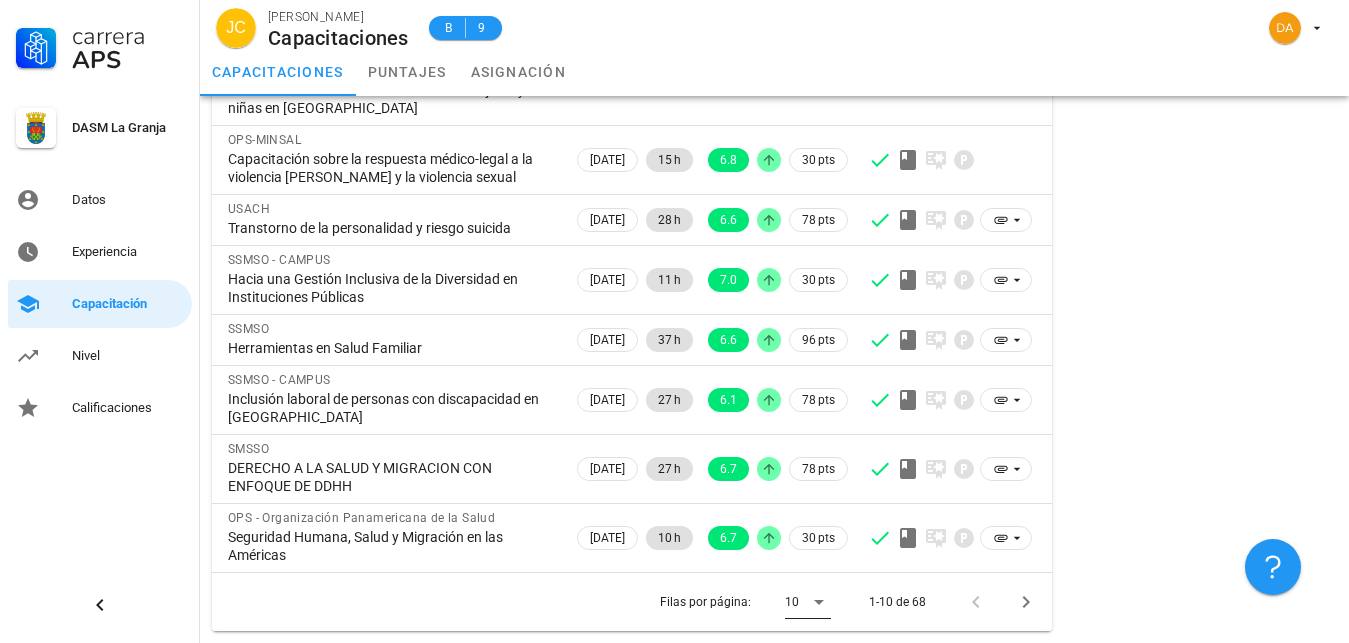 click 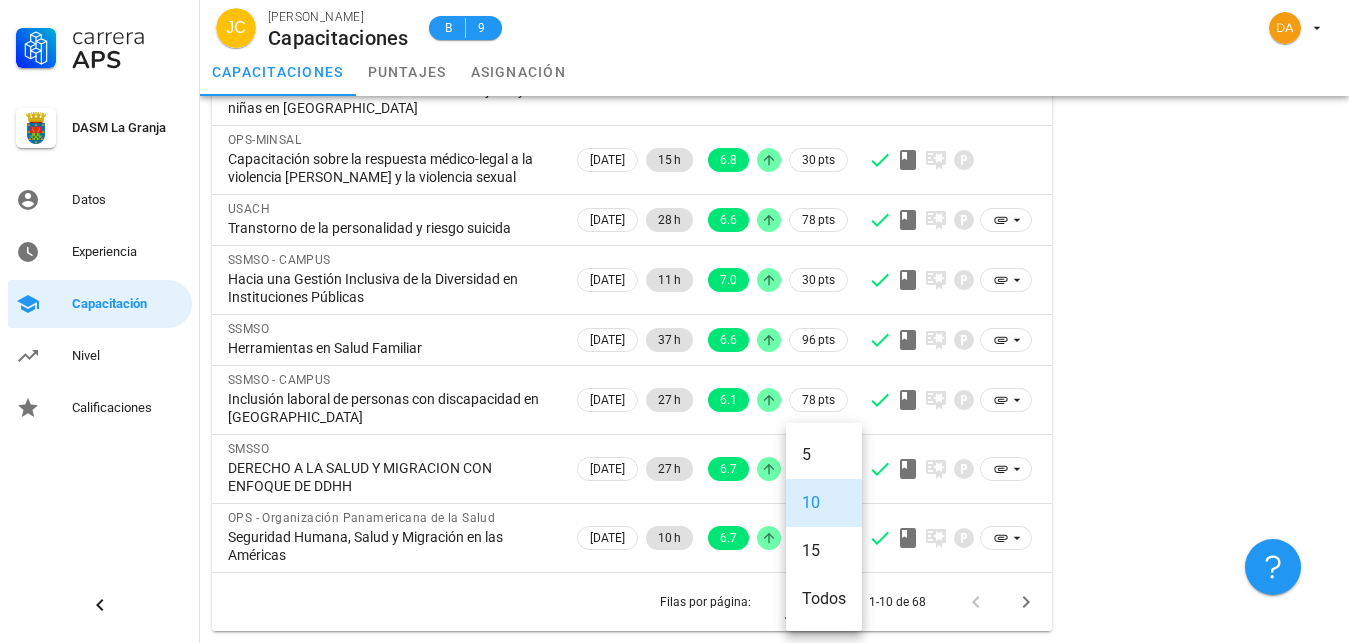 click on "Todos" at bounding box center (824, 598) 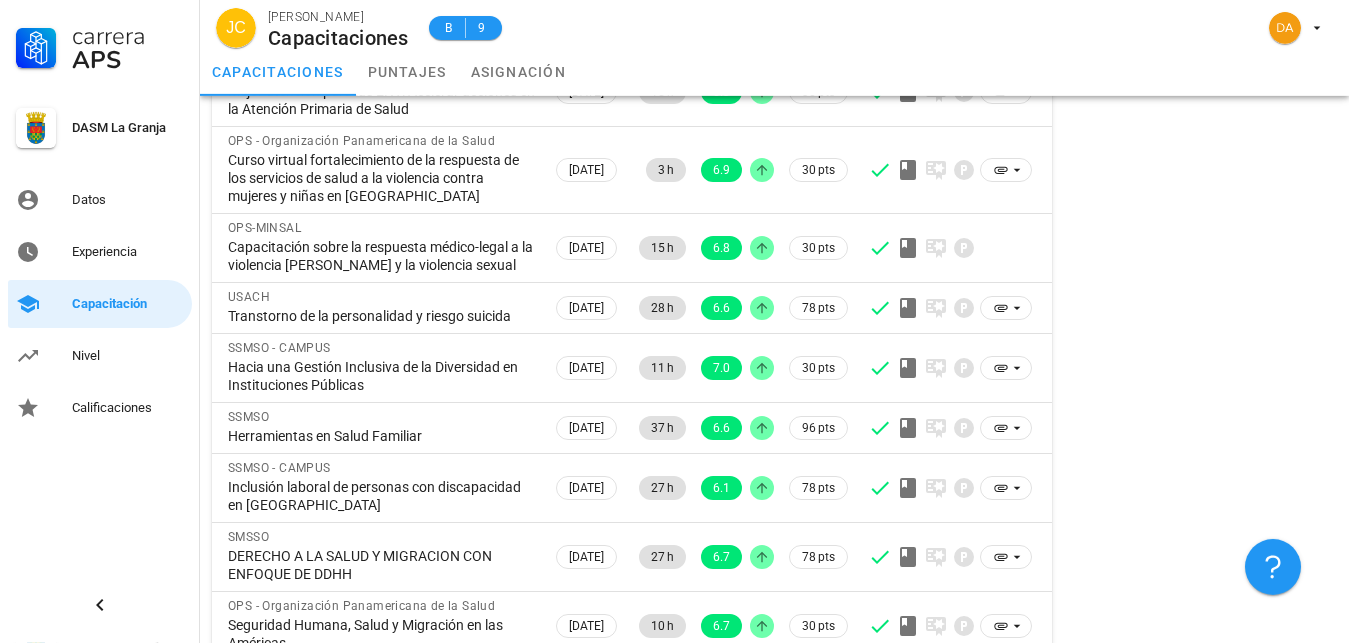 scroll, scrollTop: 0, scrollLeft: 0, axis: both 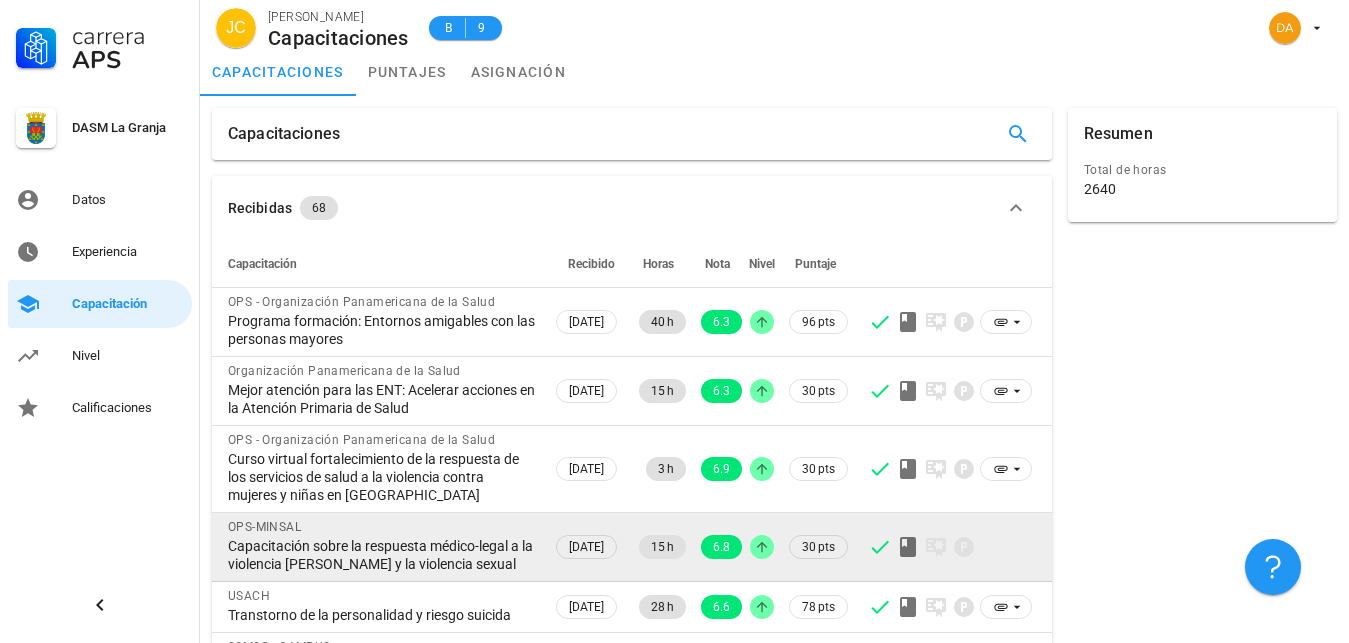 click on "Capacitación sobre la respuesta médico-legal a la violencia [PERSON_NAME] y la violencia sexual" at bounding box center (382, 555) 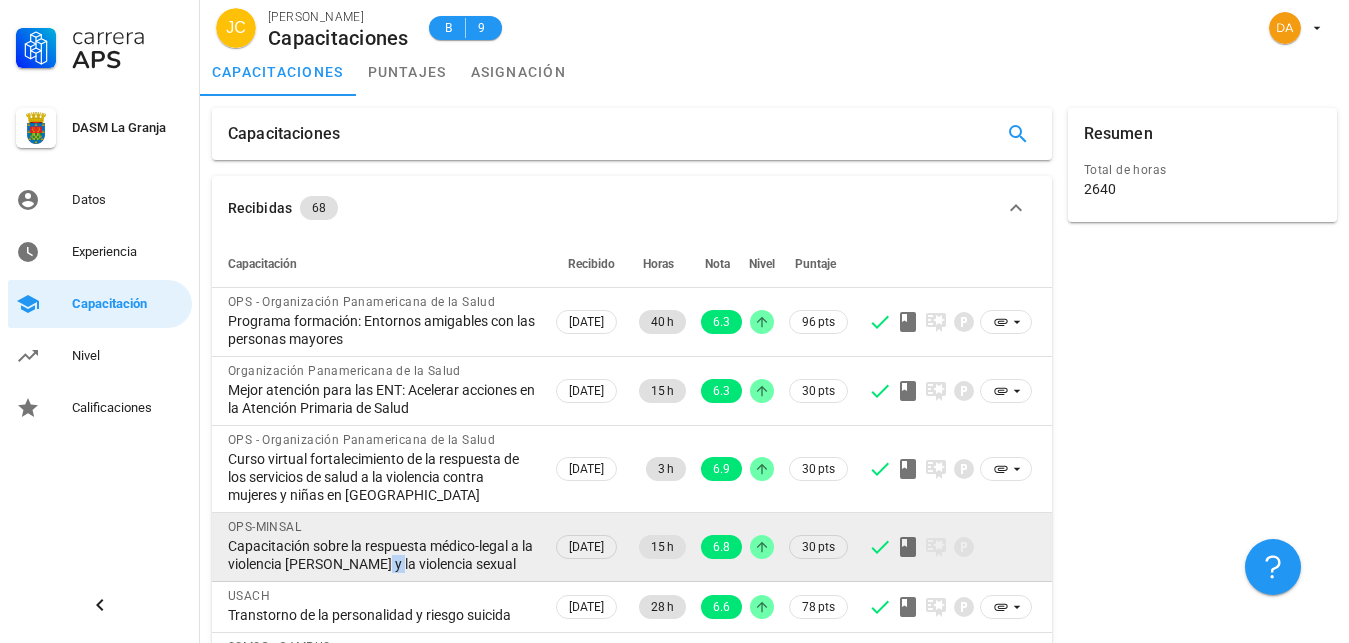 click on "Capacitación sobre la respuesta médico-legal a la violencia [PERSON_NAME] y la violencia sexual" at bounding box center [382, 555] 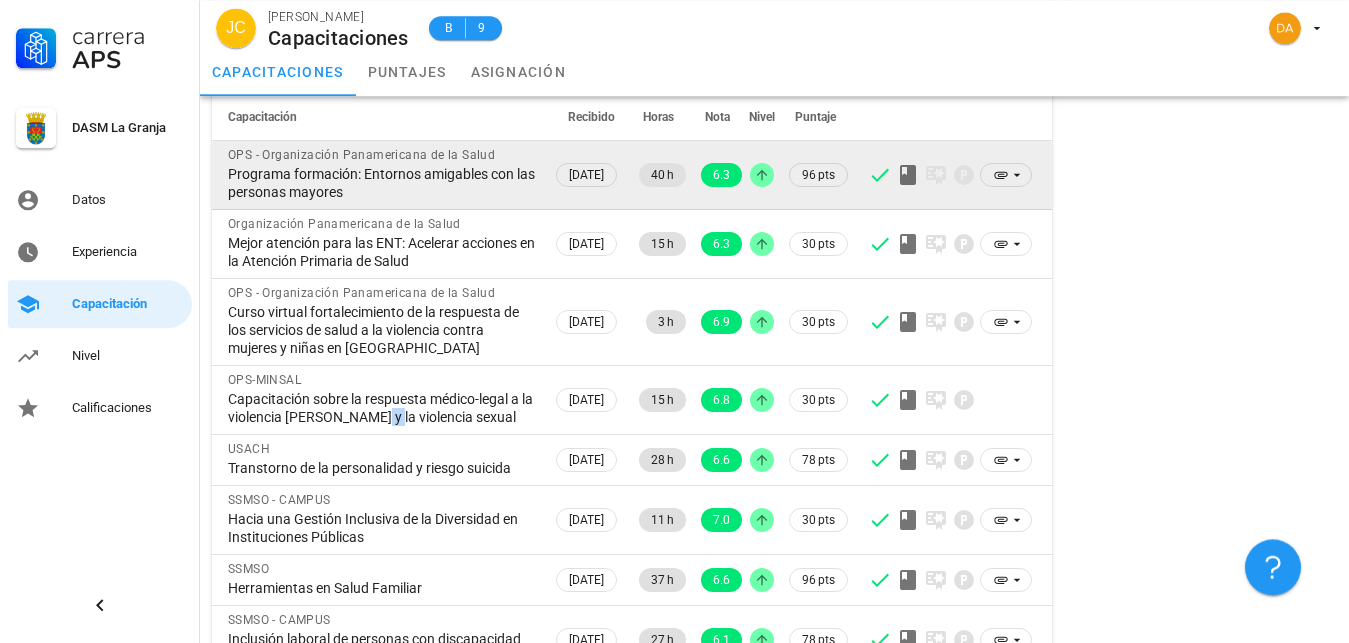 scroll, scrollTop: 204, scrollLeft: 0, axis: vertical 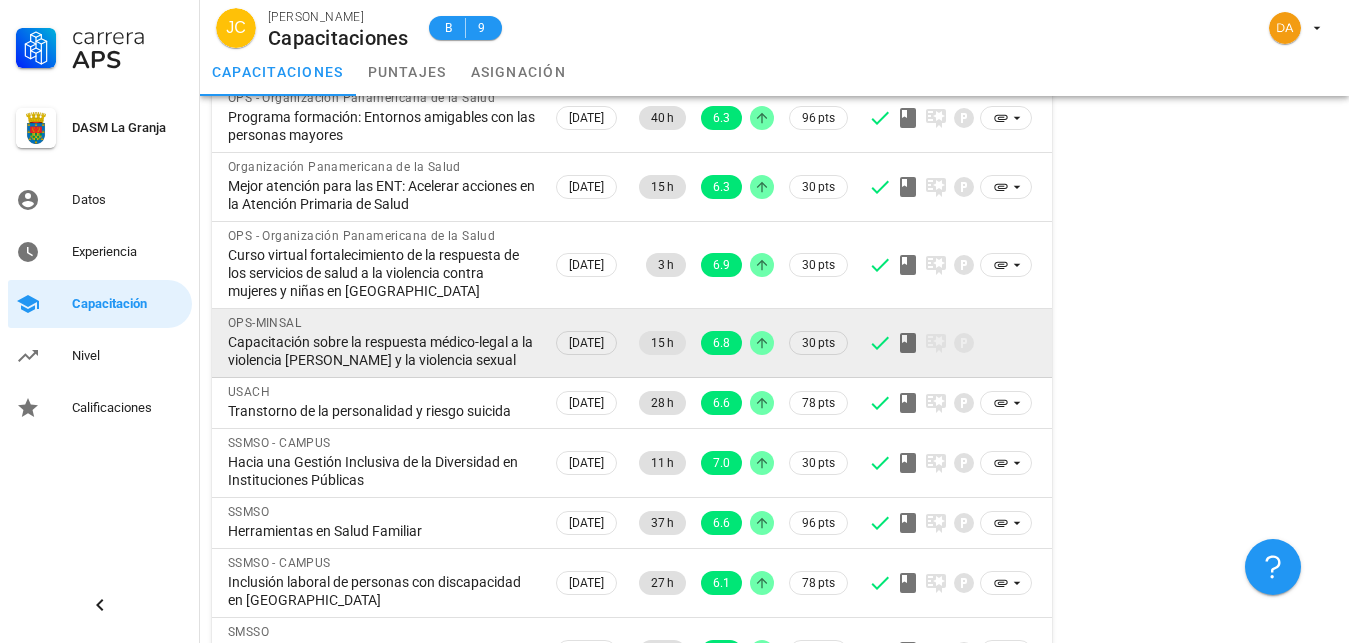 click on "Capacitación sobre la respuesta médico-legal a la violencia [PERSON_NAME] y la violencia sexual" at bounding box center [382, 351] 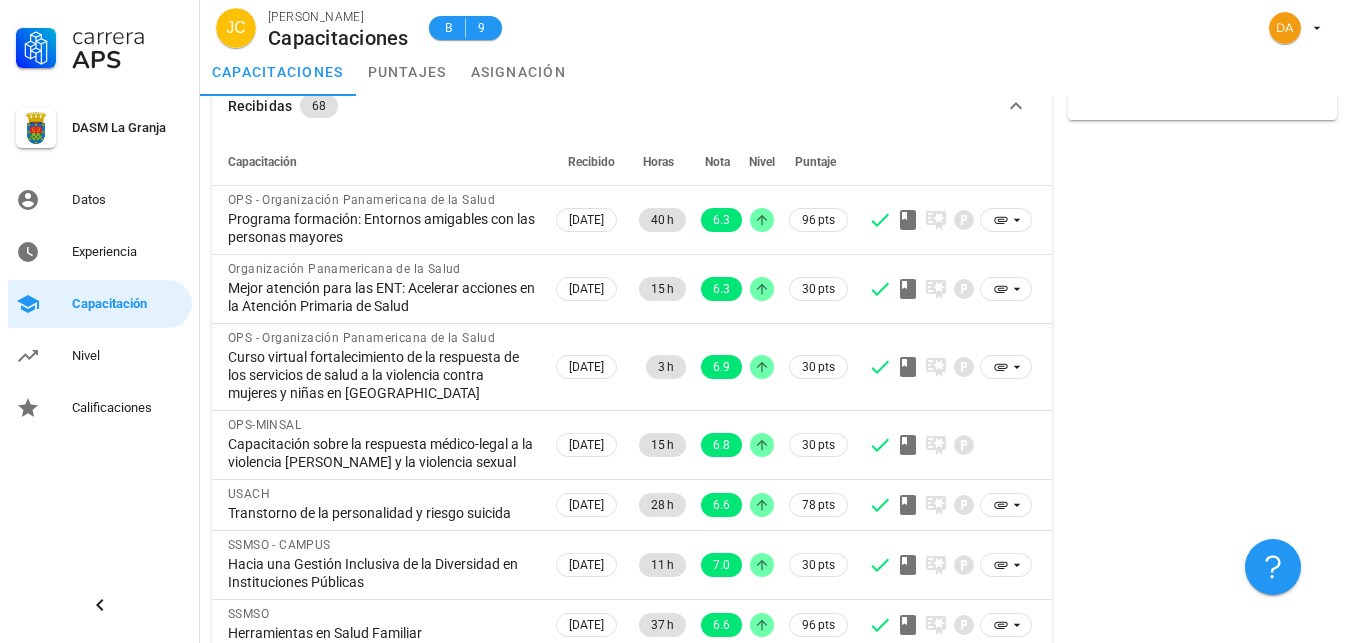 scroll, scrollTop: 0, scrollLeft: 0, axis: both 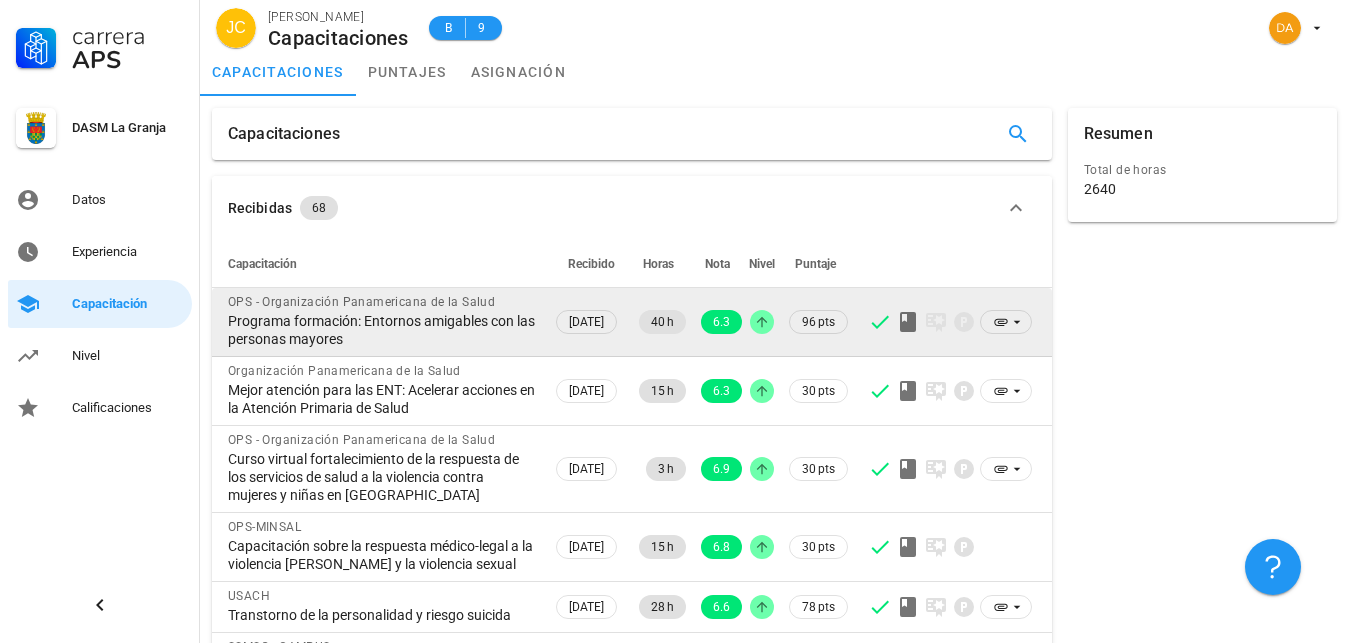 drag, startPoint x: 405, startPoint y: 337, endPoint x: 226, endPoint y: 322, distance: 179.6274 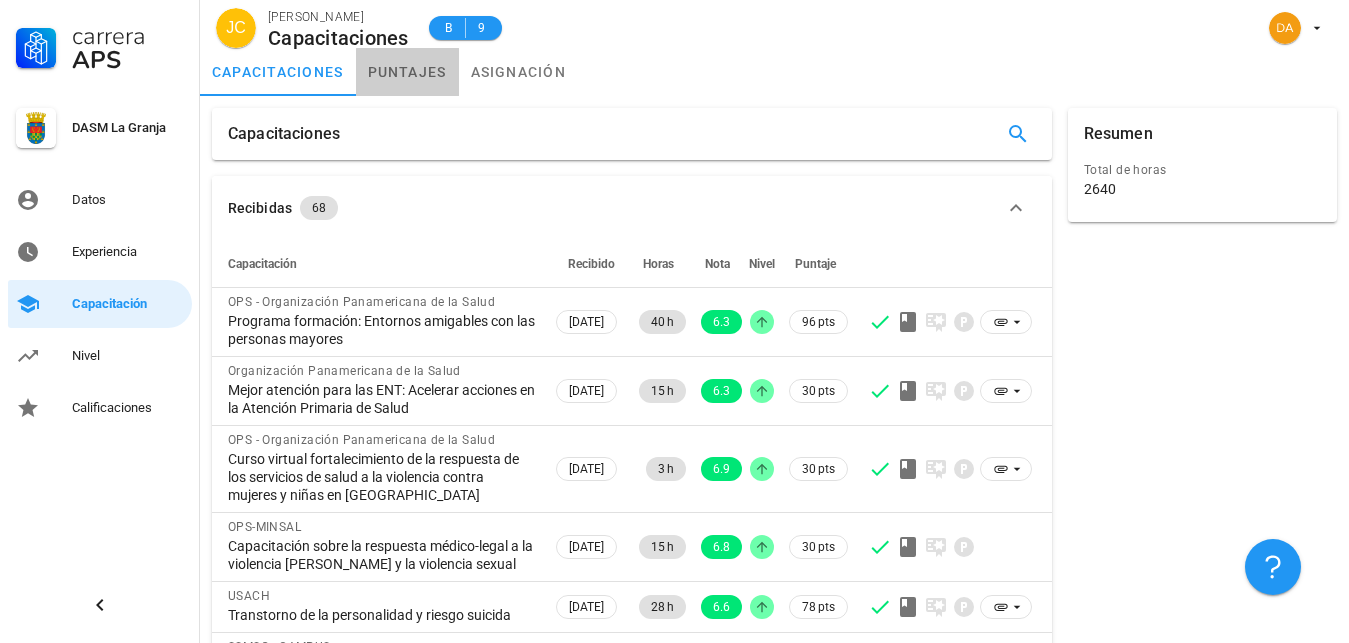 click on "puntajes" at bounding box center (407, 72) 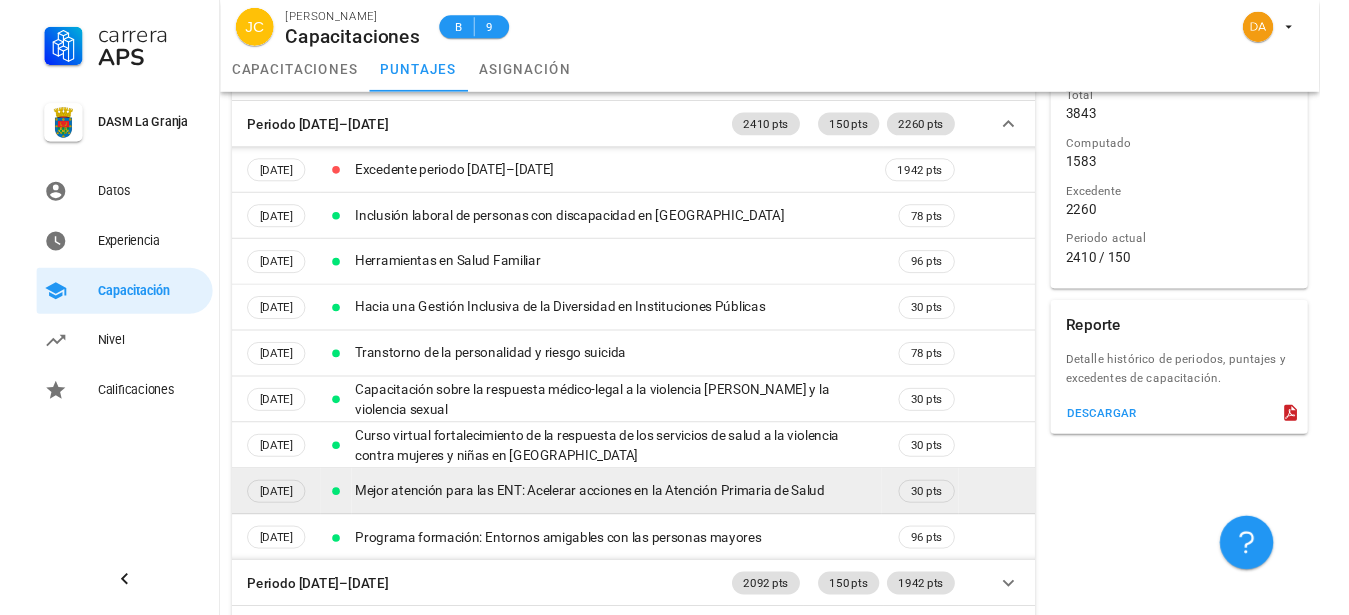 scroll, scrollTop: 0, scrollLeft: 0, axis: both 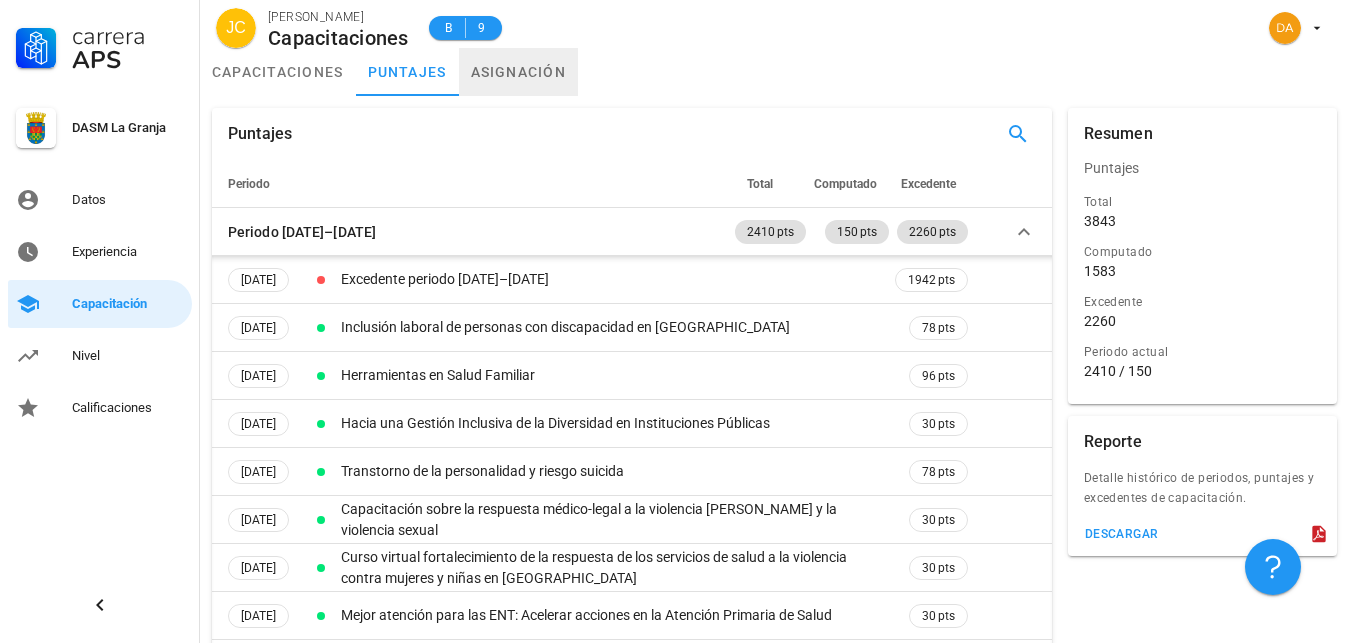 click on "asignación" at bounding box center [519, 72] 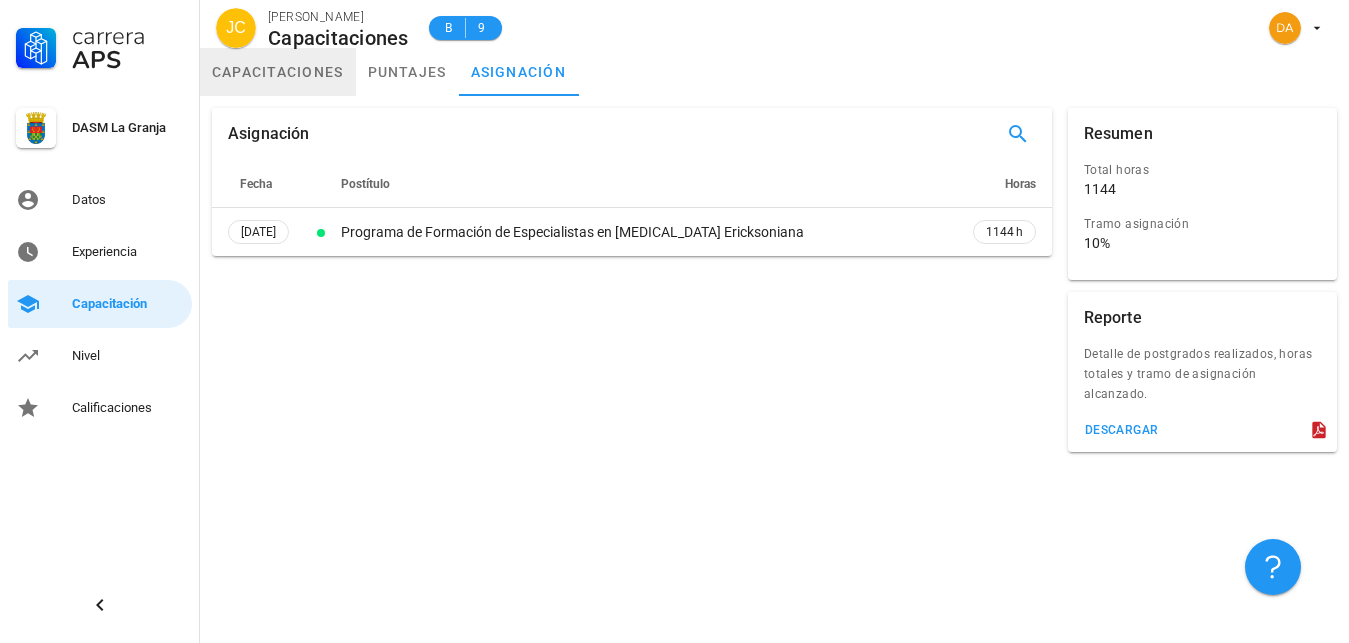 click on "capacitaciones" at bounding box center [278, 72] 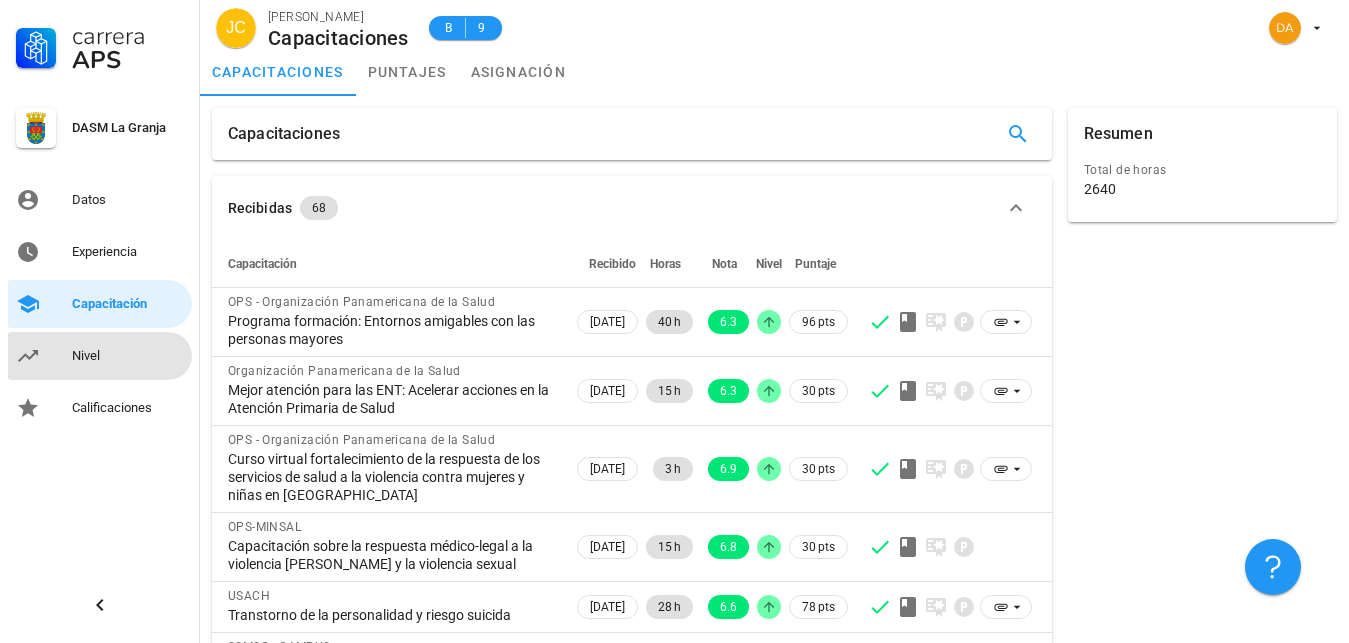 click on "Nivel" at bounding box center [128, 356] 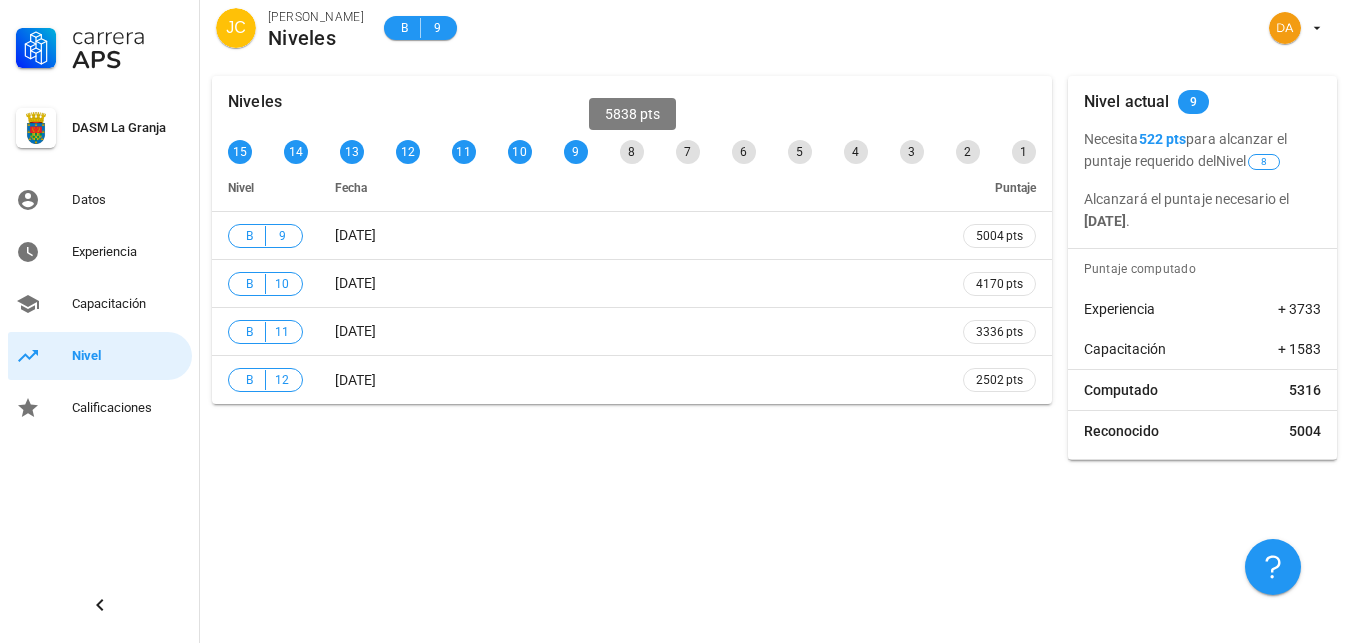 click on "8" at bounding box center [632, 152] 